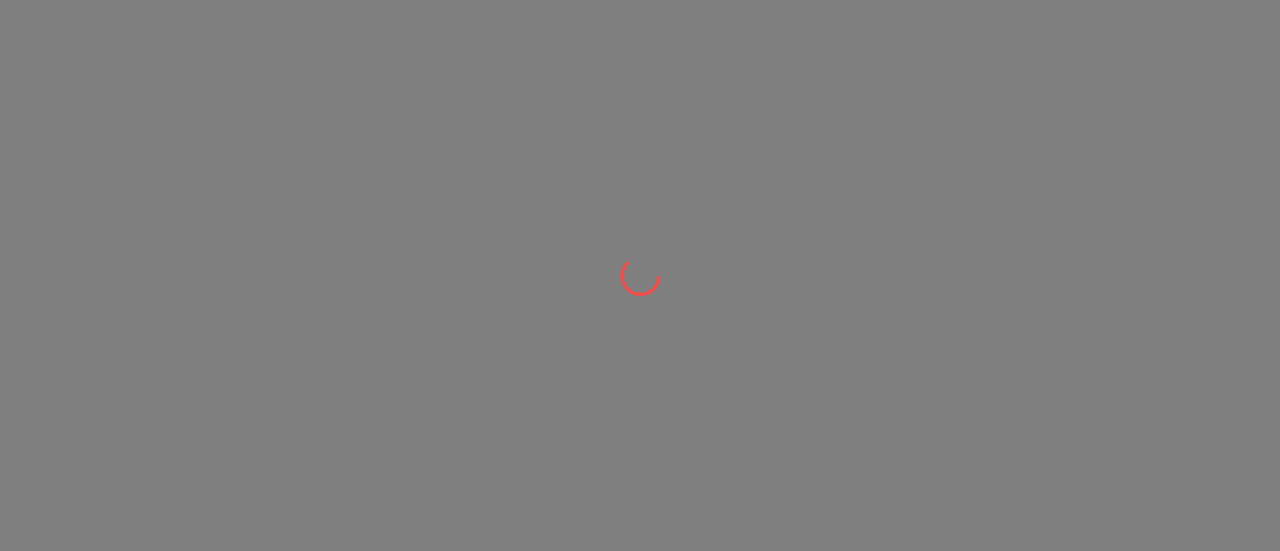 scroll, scrollTop: 0, scrollLeft: 0, axis: both 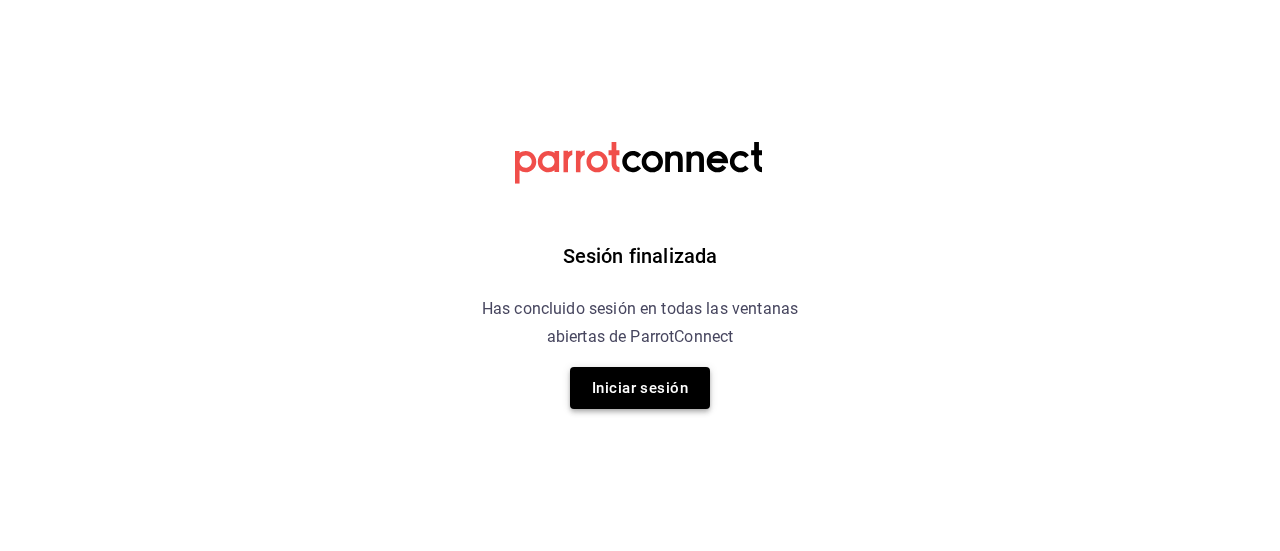 click on "Iniciar sesión" at bounding box center [640, 388] 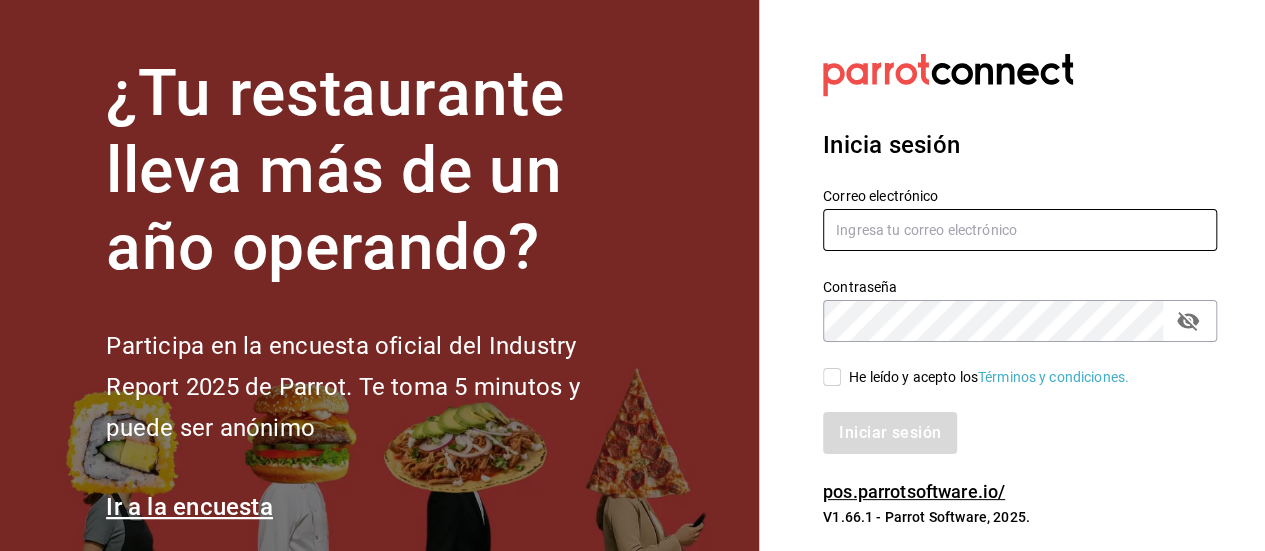 click at bounding box center [1020, 230] 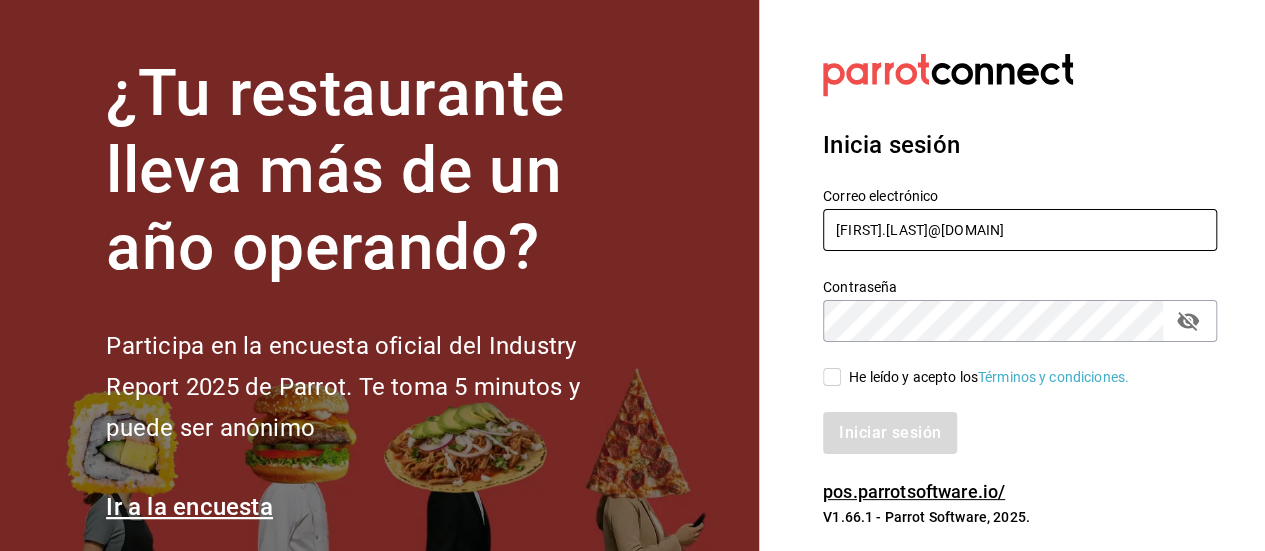 type on "g.grrico@hotmal.com" 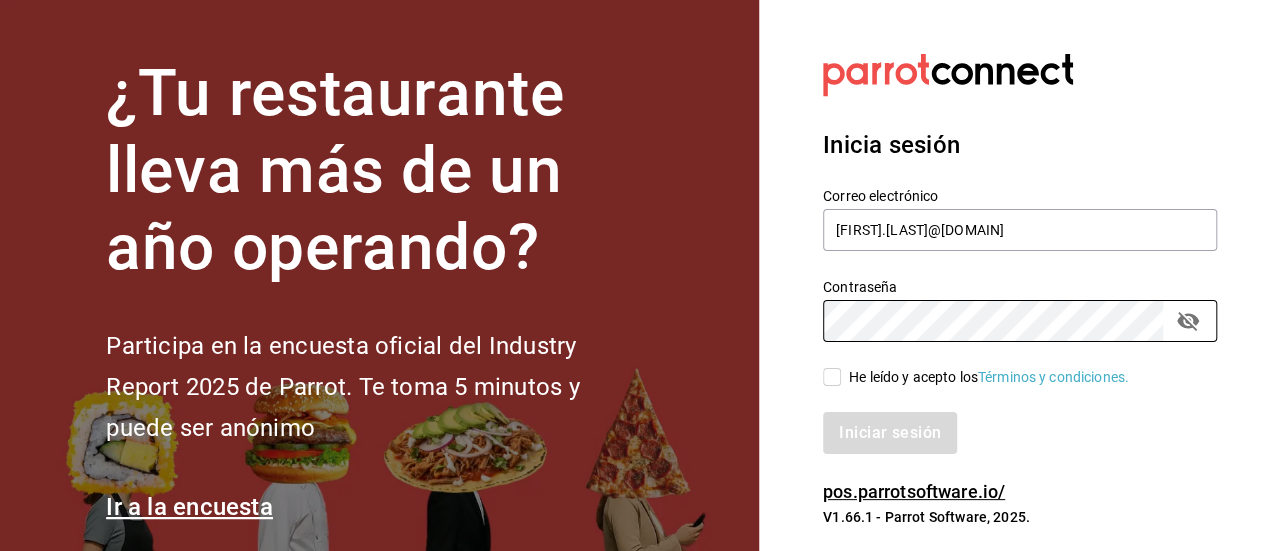 click on "He leído y acepto los  Términos y condiciones." at bounding box center (832, 377) 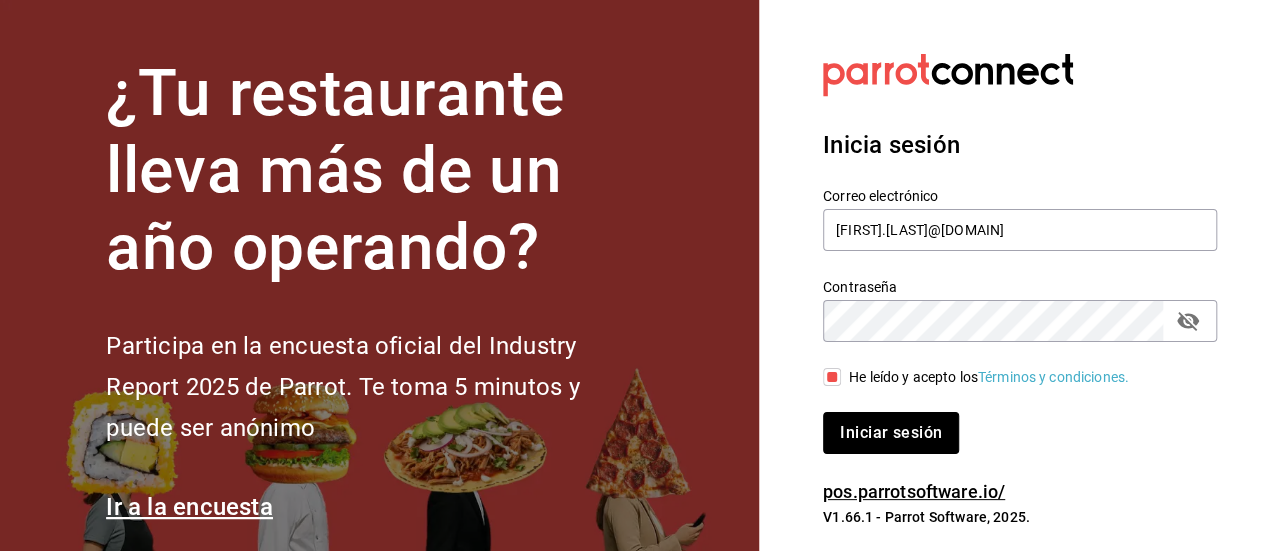 click on "Iniciar sesión" at bounding box center (891, 433) 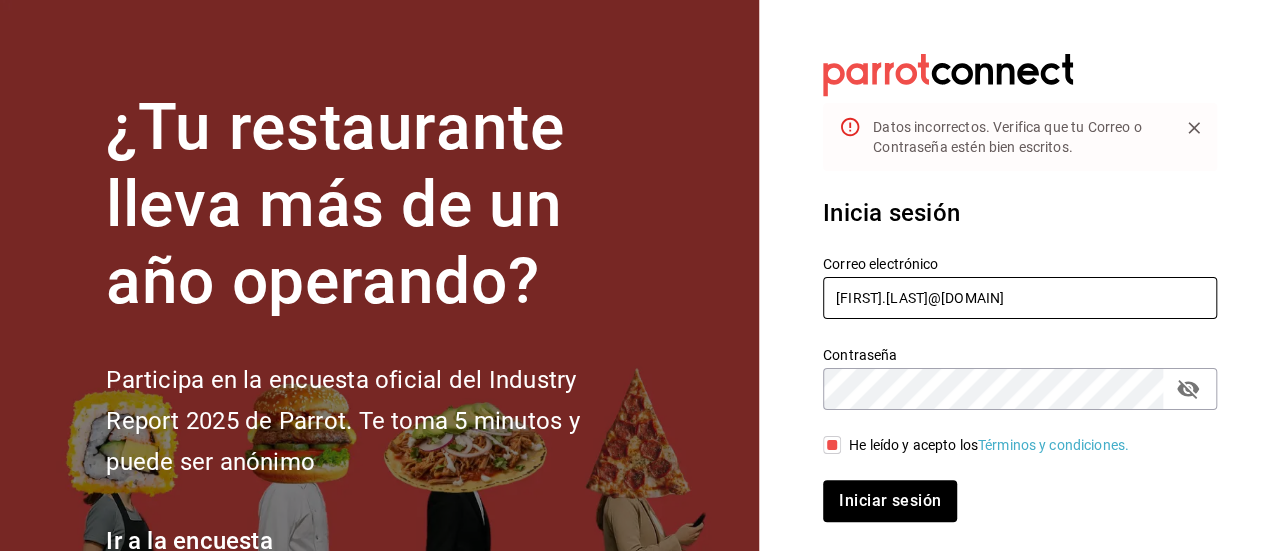 click on "g.grrico@hotmal.com" at bounding box center (1020, 298) 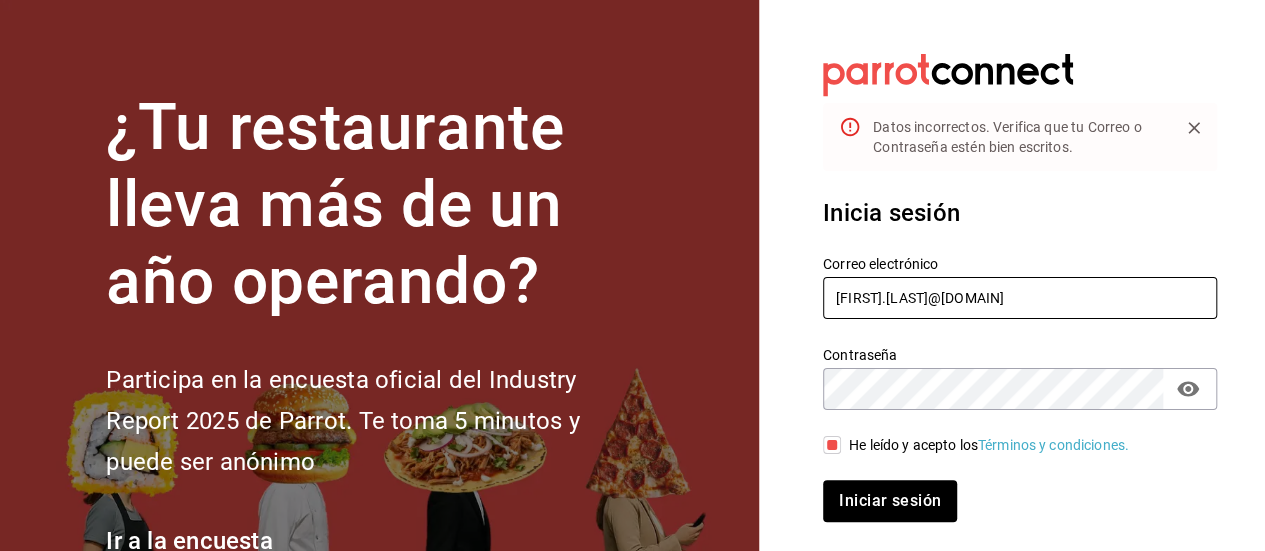 click on "g.grrico@hotmail.com" at bounding box center [1020, 298] 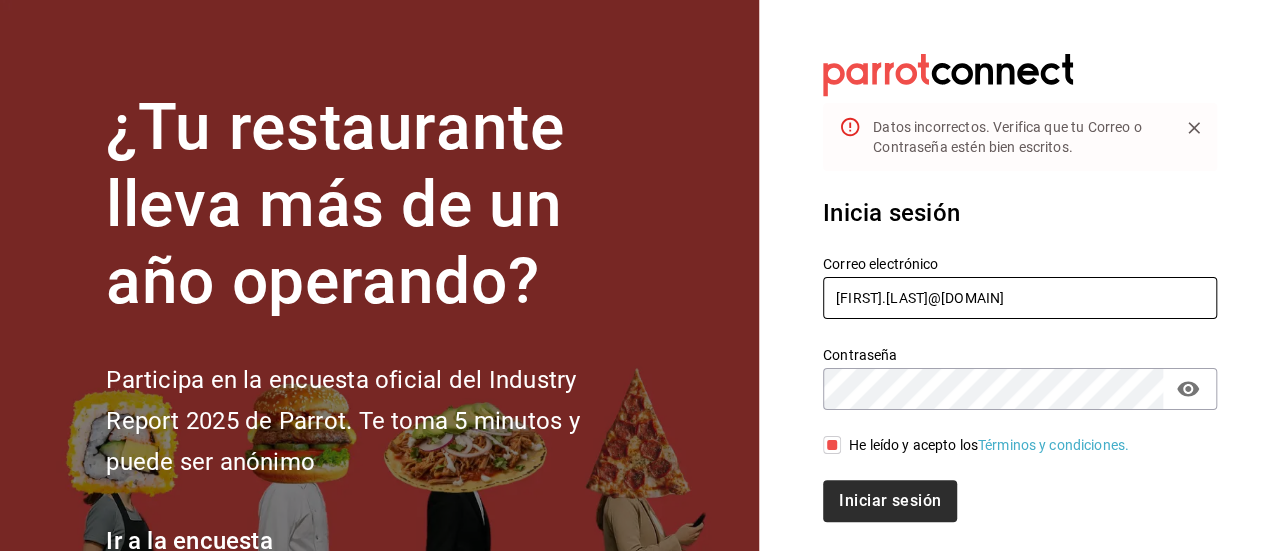 type on "g.grico@hotmail.com" 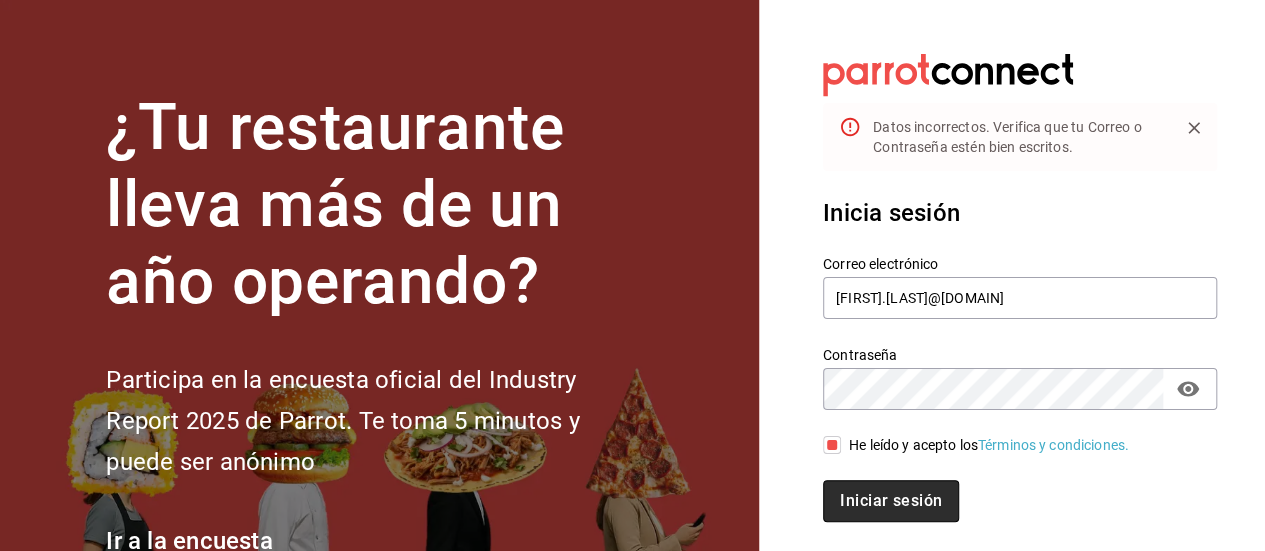 click on "Iniciar sesión" at bounding box center (891, 501) 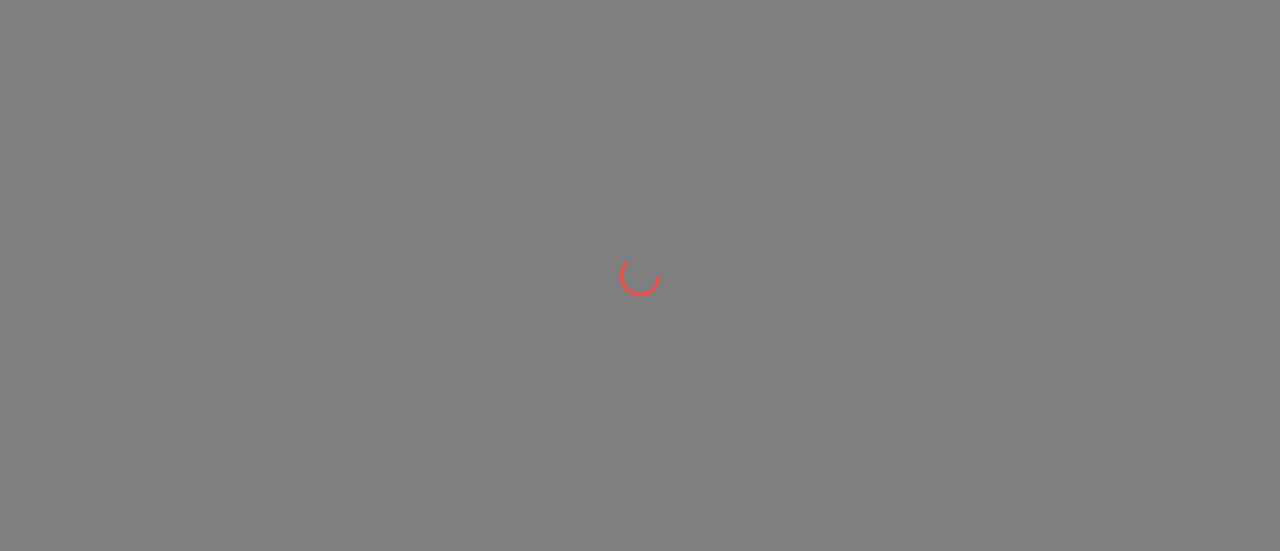 scroll, scrollTop: 0, scrollLeft: 0, axis: both 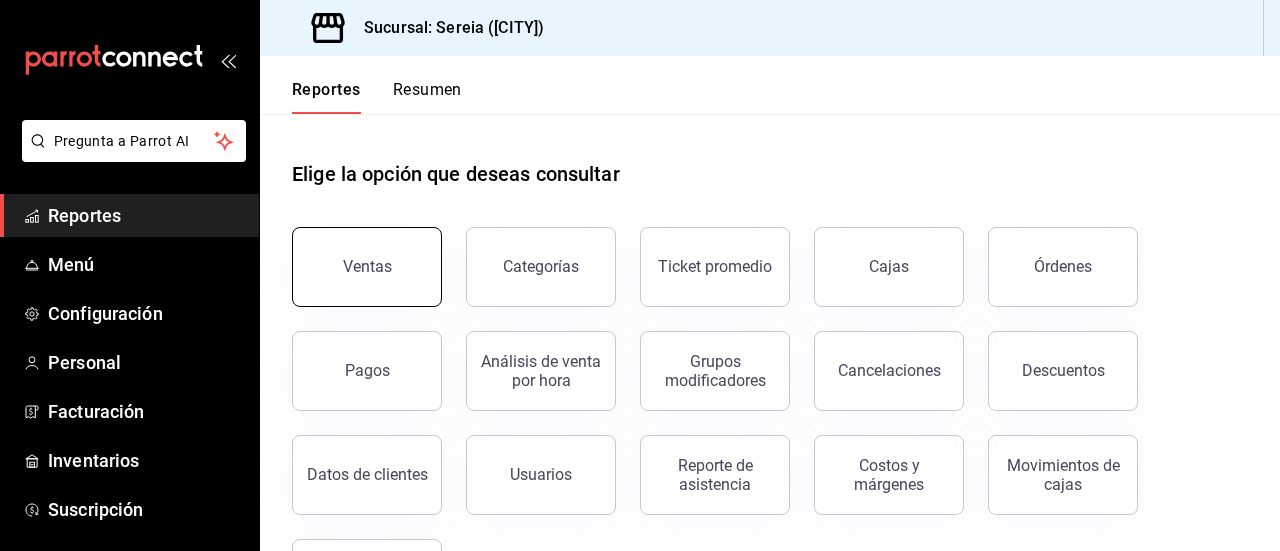click on "Ventas" at bounding box center [367, 267] 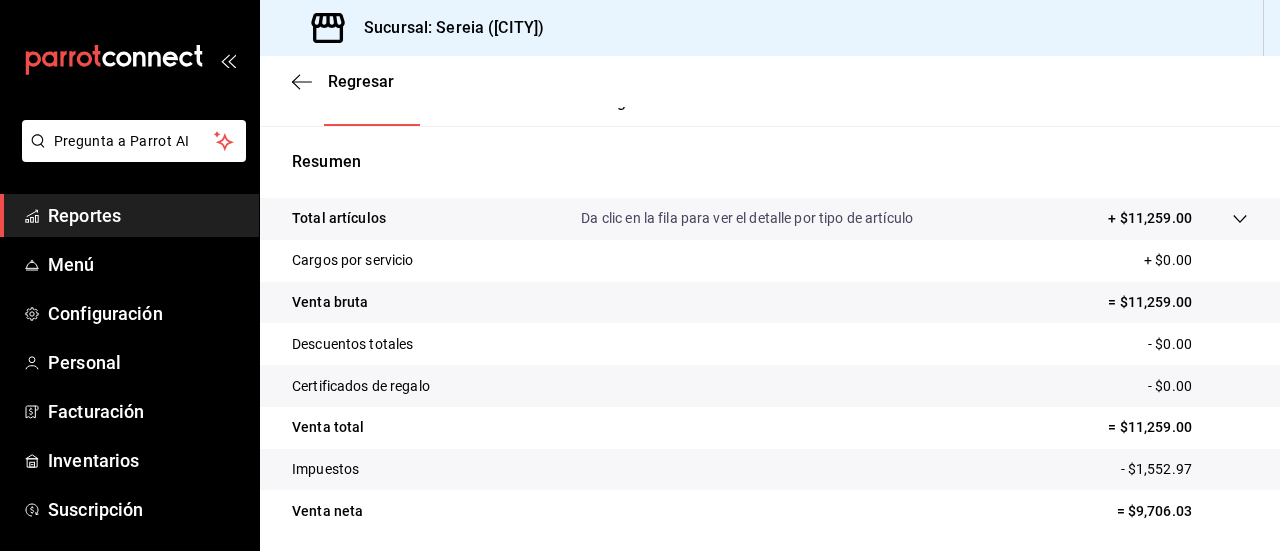 scroll, scrollTop: 207, scrollLeft: 0, axis: vertical 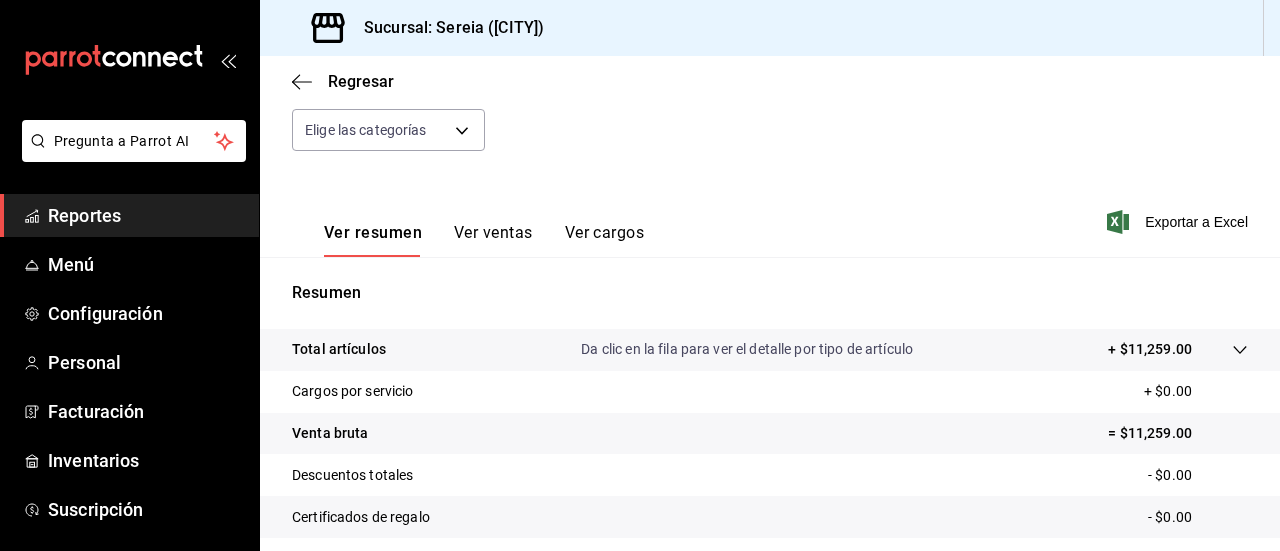 click on "Ver ventas" at bounding box center [493, 240] 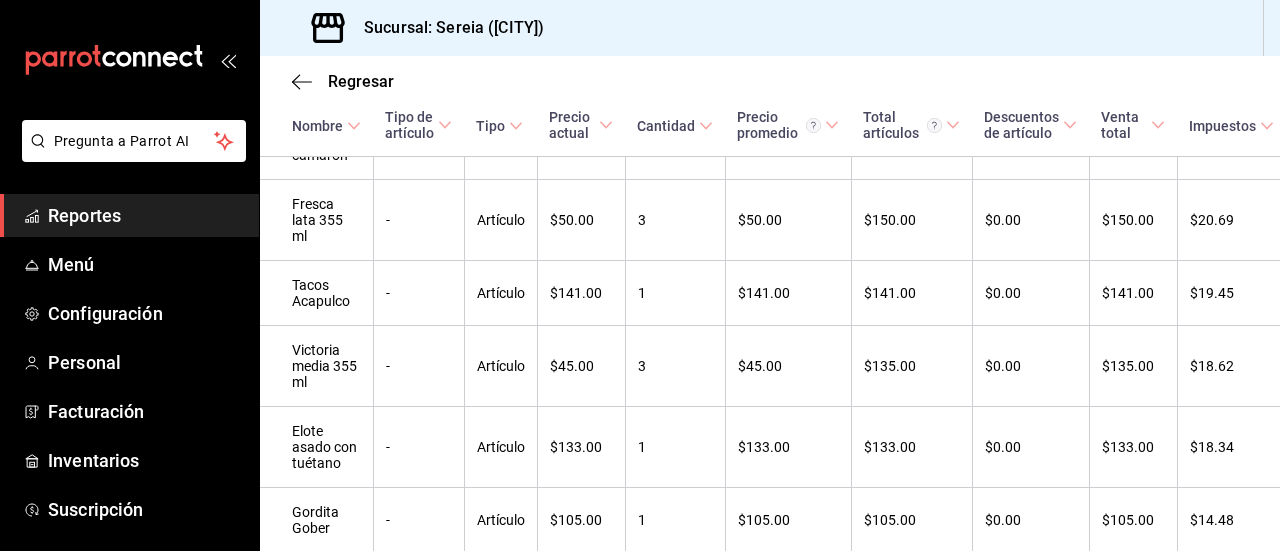 scroll, scrollTop: 1301, scrollLeft: 0, axis: vertical 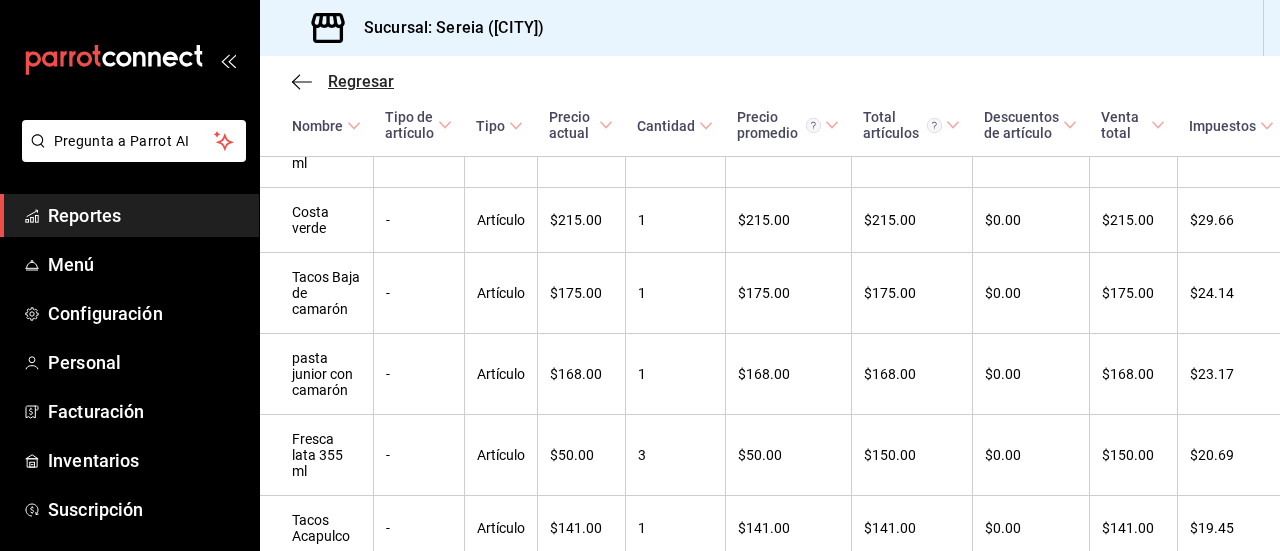click 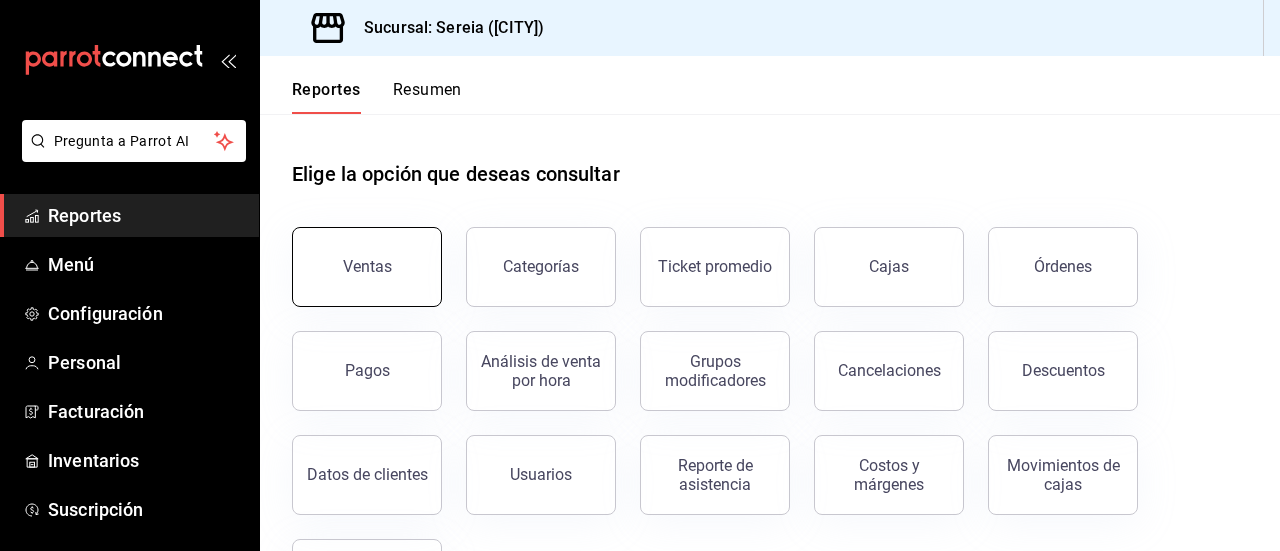 click on "Ventas" at bounding box center [367, 267] 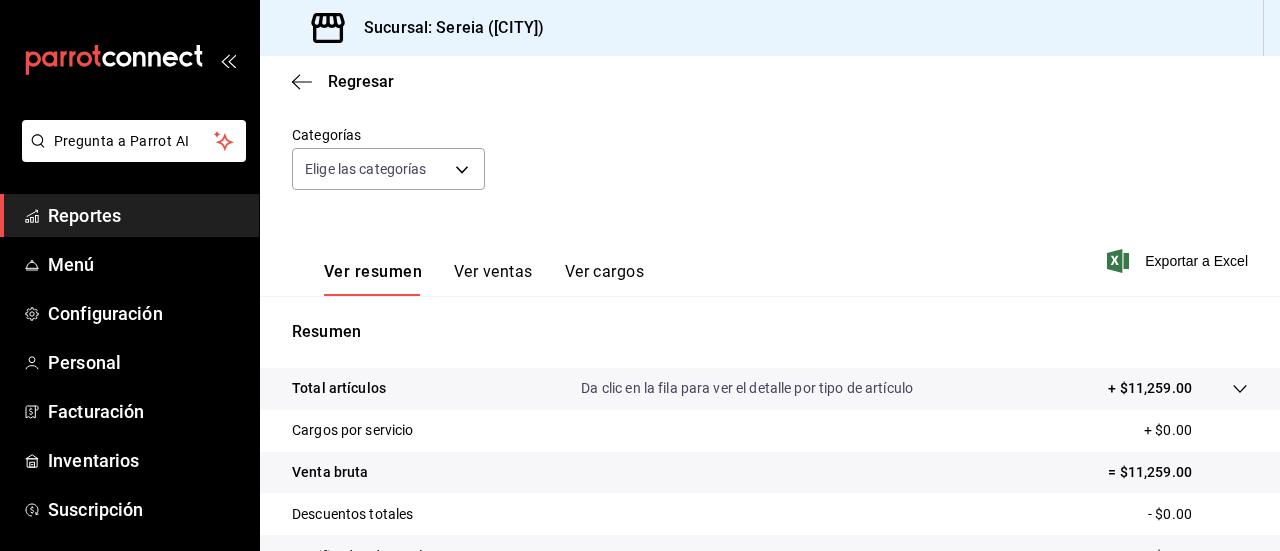 scroll, scrollTop: 200, scrollLeft: 0, axis: vertical 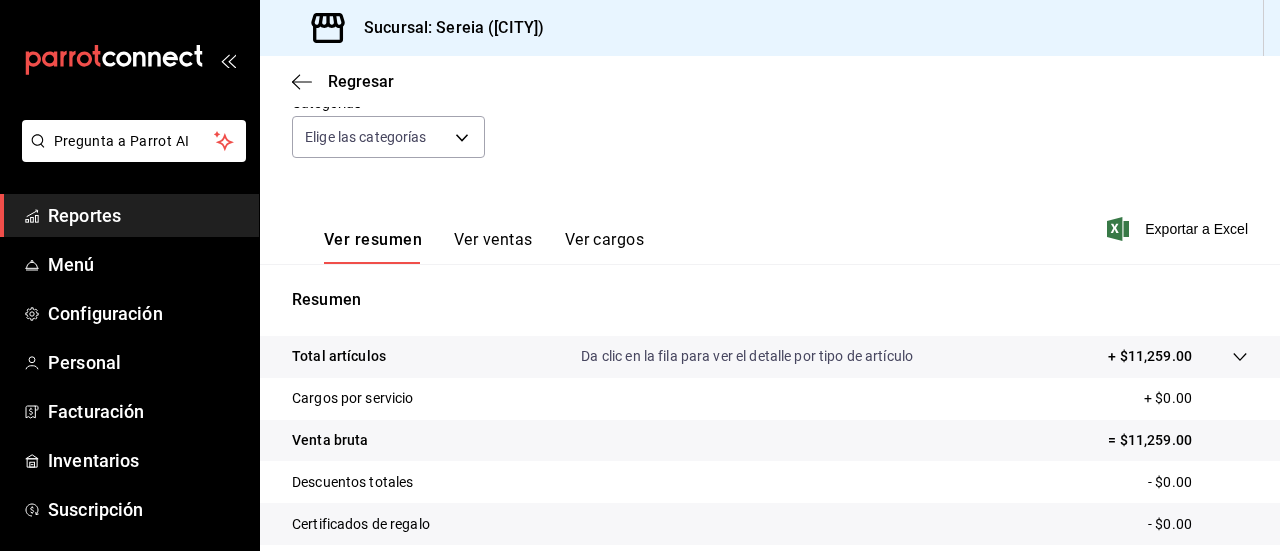 click on "Ver cargos" at bounding box center (605, 247) 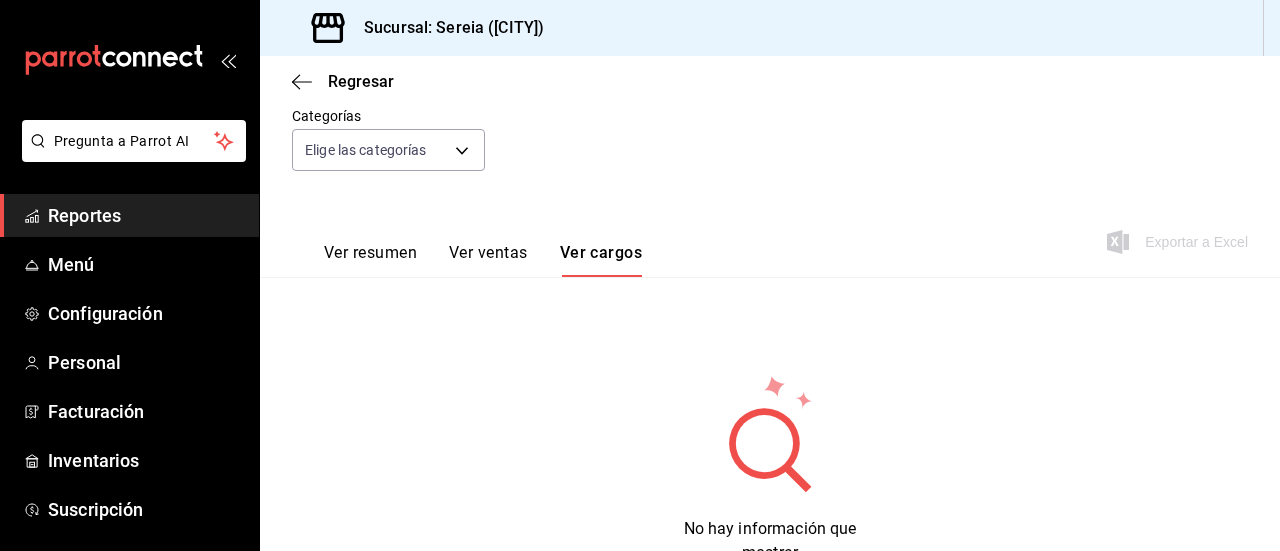 scroll, scrollTop: 200, scrollLeft: 0, axis: vertical 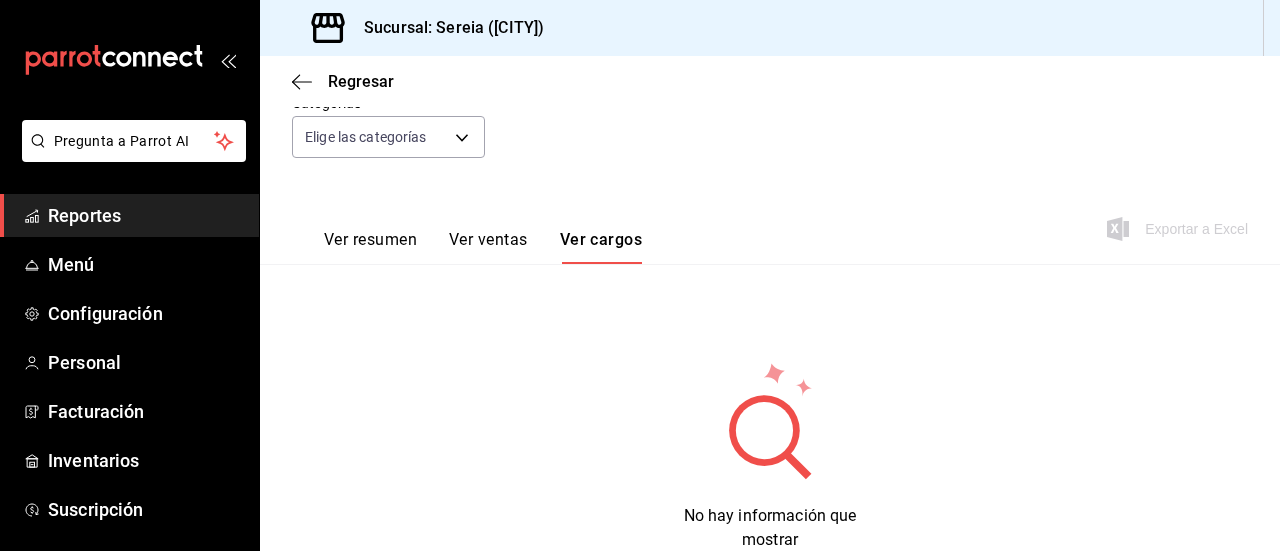click on "Ver resumen" at bounding box center [370, 247] 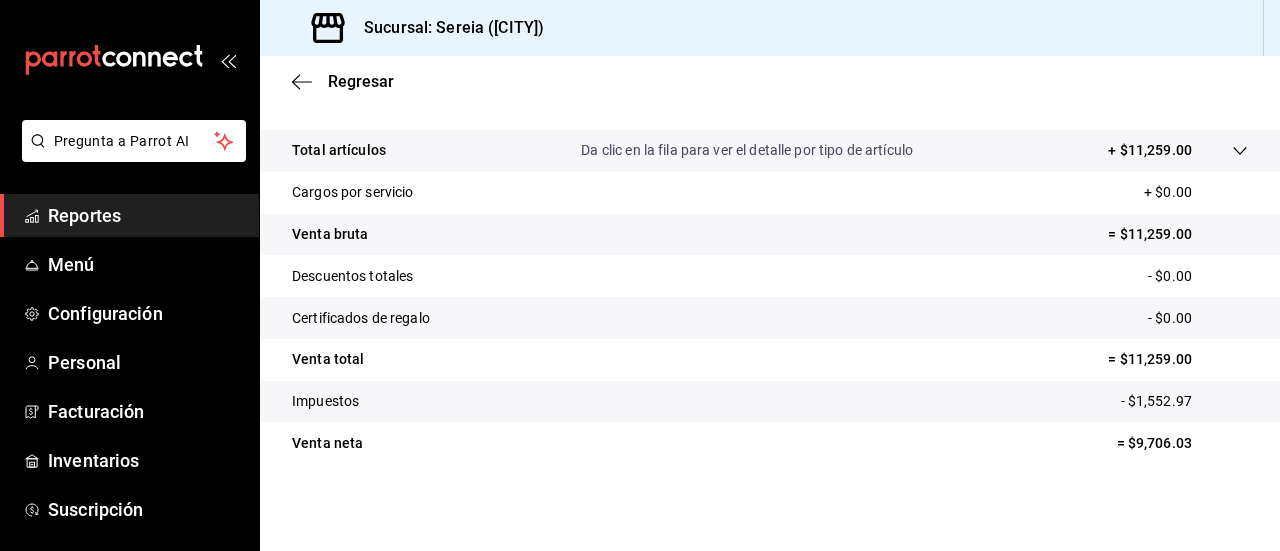 scroll, scrollTop: 407, scrollLeft: 0, axis: vertical 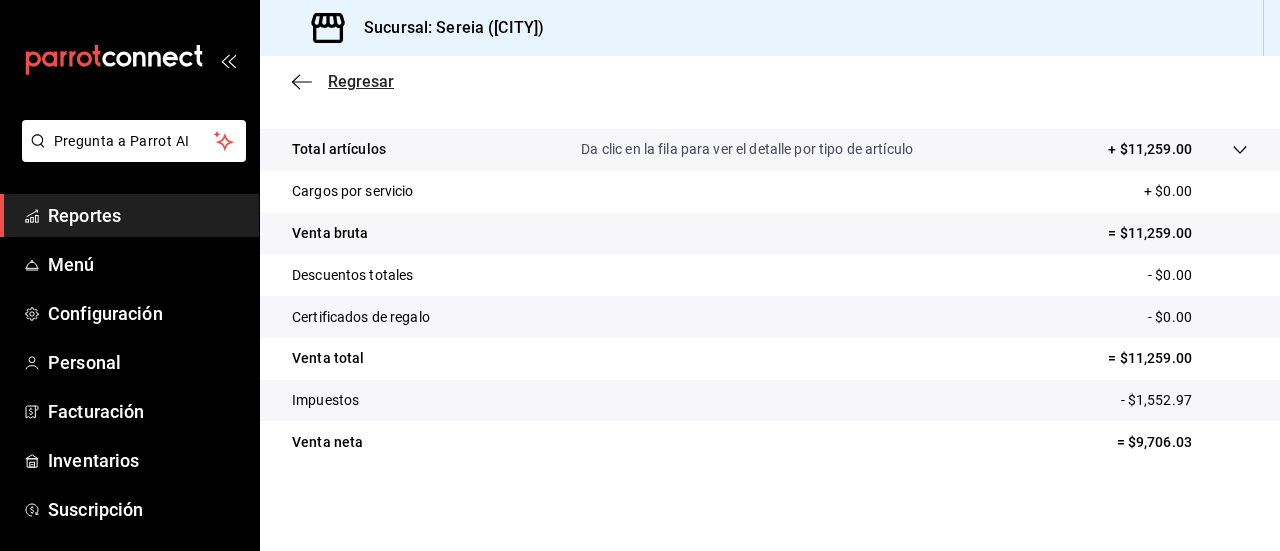 click 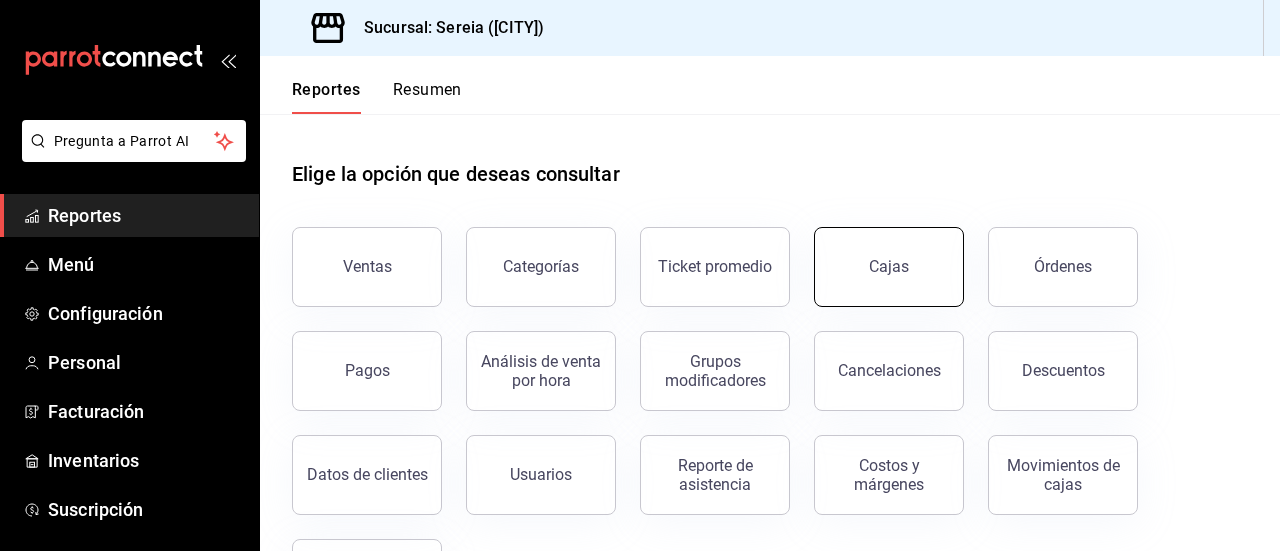 click on "Cajas" at bounding box center [889, 267] 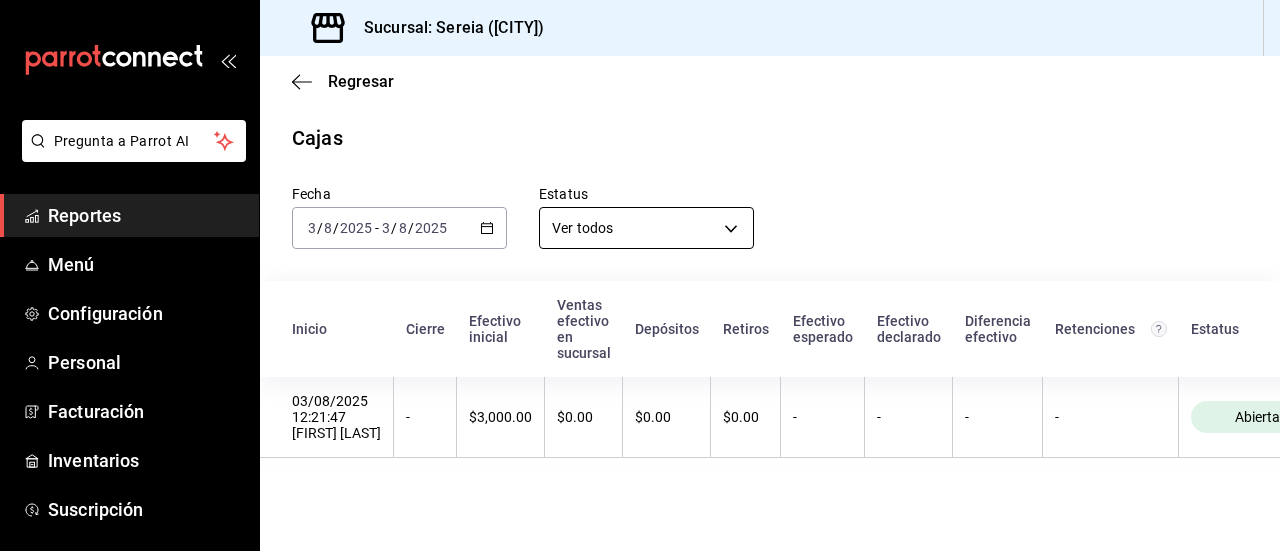 click on "Pregunta a Parrot AI Reportes   Menú   Configuración   Personal   Facturación   Inventarios   Suscripción   Ayuda Recomienda Parrot   [FIRST] [LAST]   Sugerir nueva función   Sucursal: Sereia ([CITY]) Regresar Cajas Fecha 2025-08-03 3 / 8 / 2025 - 2025-08-03 3 / 8 / 2025 Estatus Ver todos ALL Inicio Cierre Efectivo inicial Ventas efectivo en sucursal Depósitos Retiros Efectivo esperado Efectivo declarado Diferencia efectivo Retenciones Estatus 03/08/2025
12:21:47
[FIRST] [LAST] - $3,000.00 $0.00 $0.00 $0.00 - - - - Abierta Pregunta a Parrot AI Reportes   Menú   Configuración   Personal   Facturación   Inventarios   Suscripción   Ayuda Recomienda Parrot   [FIRST] [LAST]   Sugerir nueva función   GANA 1 MES GRATIS EN TU SUSCRIPCIÓN AQUÍ ¿Recuerdas cómo empezó tu restaurante?
Hoy puedes ayudar a un colega a tener el mismo cambio que tú viviste.
Recomienda Parrot directamente desde tu Portal Administrador.
Es fácil y rápido.
🎁 Por cada restaurante que se una, ganas 1 mes gratis." at bounding box center [640, 275] 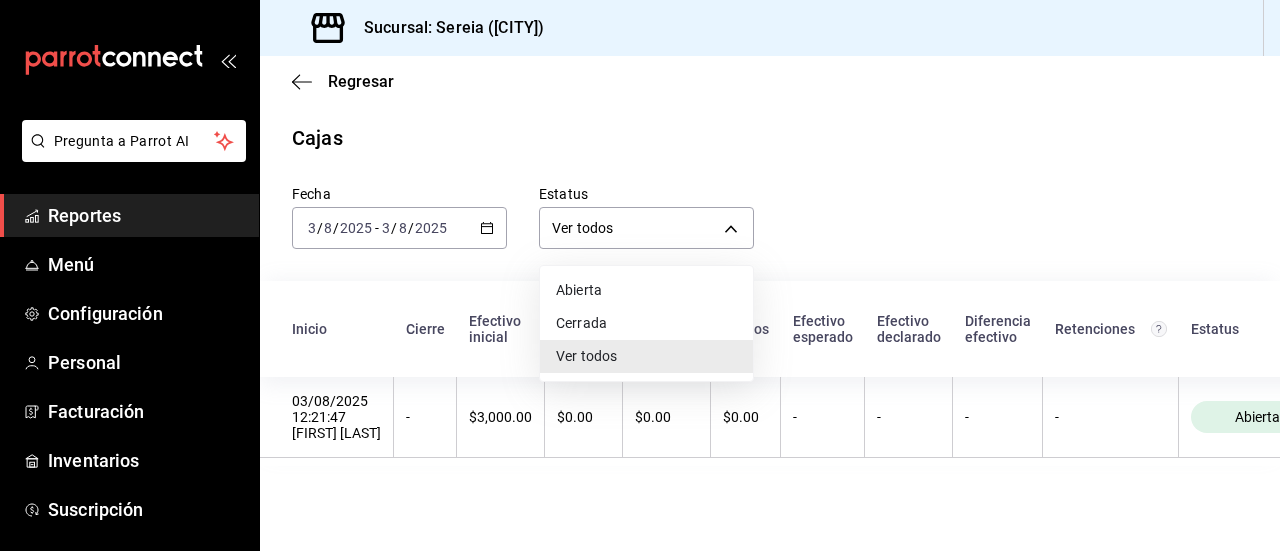 click at bounding box center (640, 275) 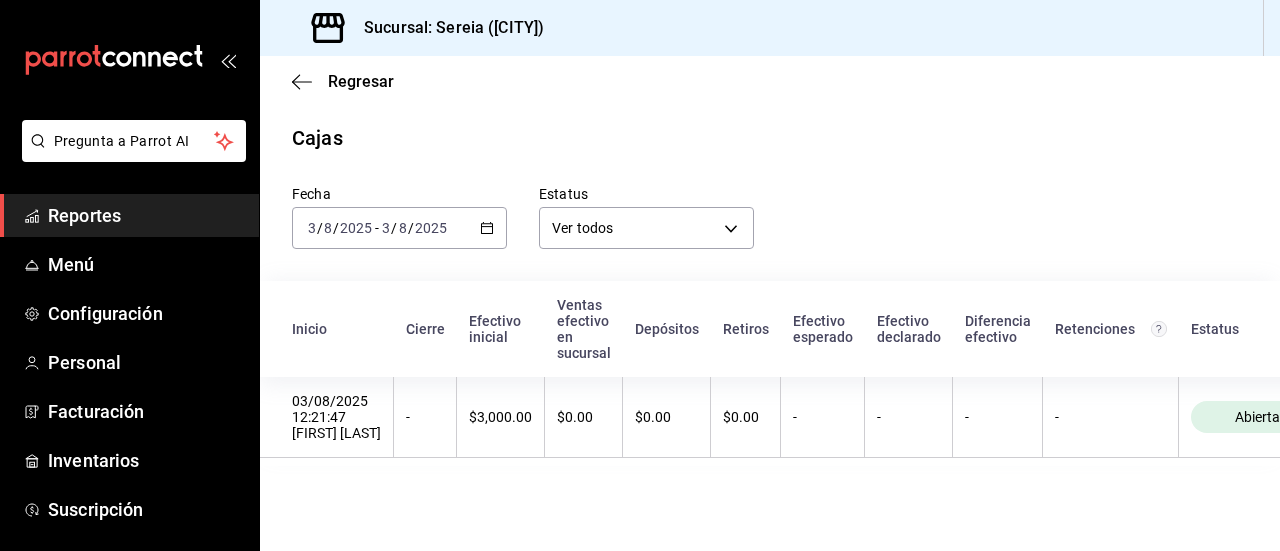 click on "Regresar" at bounding box center (770, 81) 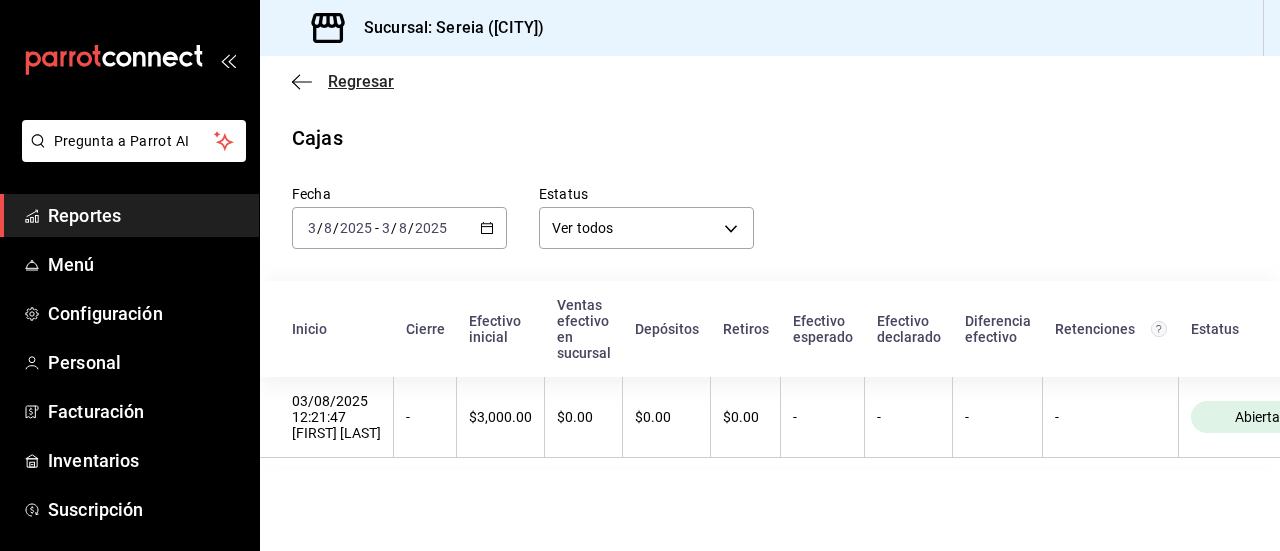 click 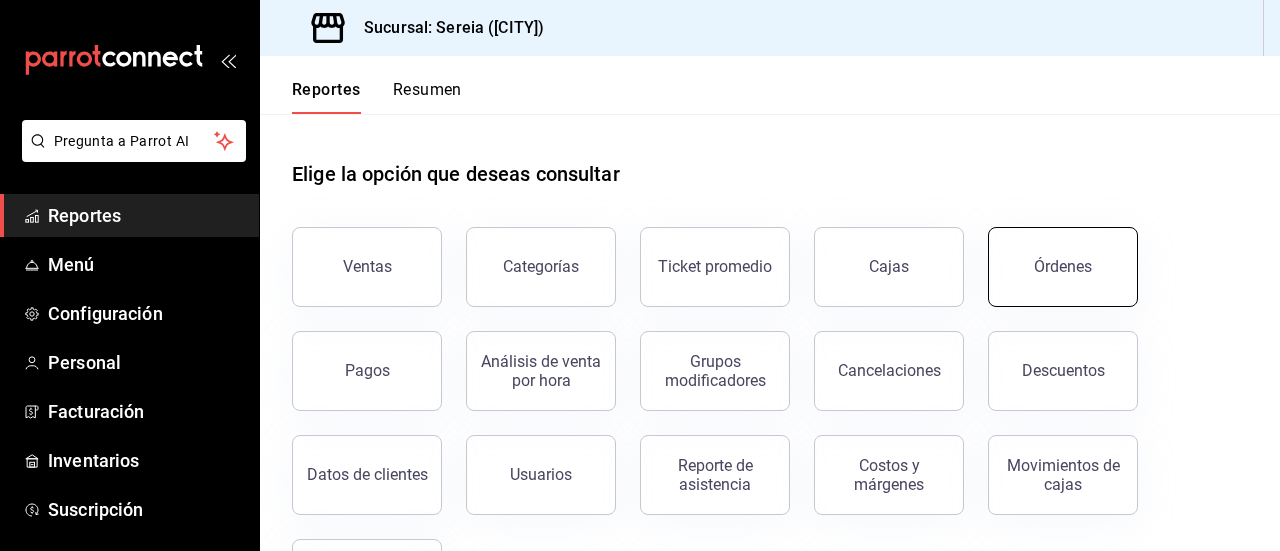 click on "Órdenes" at bounding box center (1063, 267) 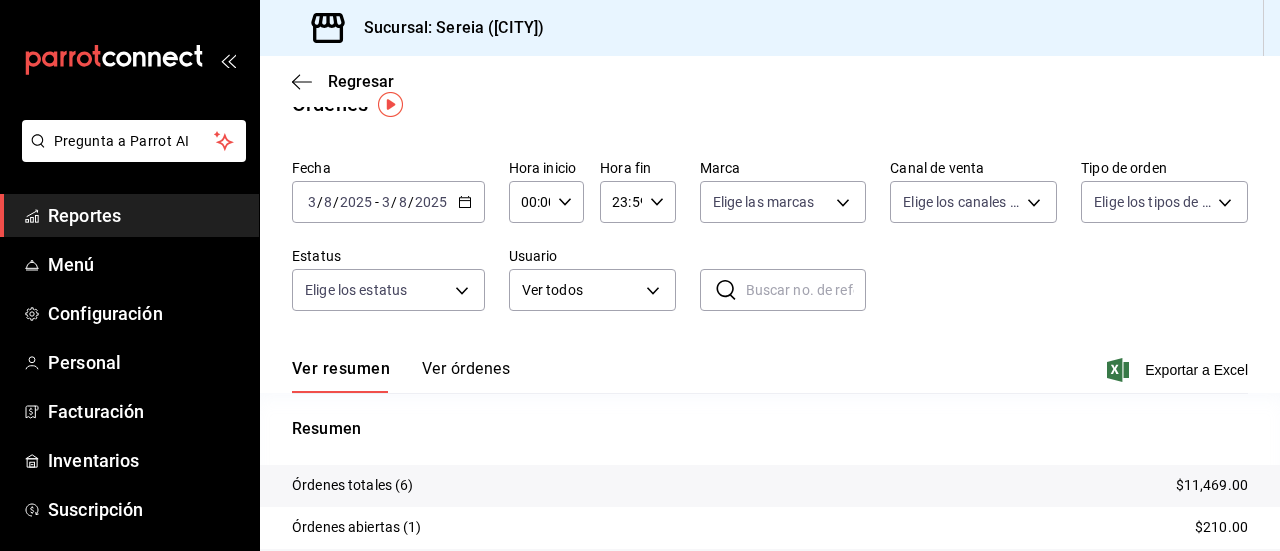 scroll, scrollTop: 234, scrollLeft: 0, axis: vertical 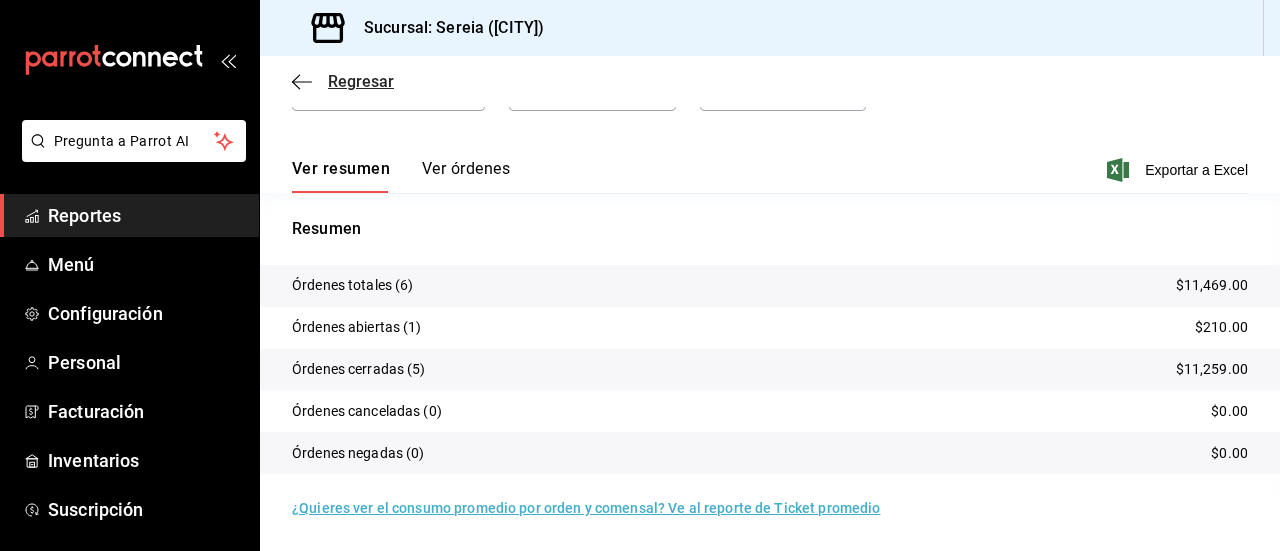 click 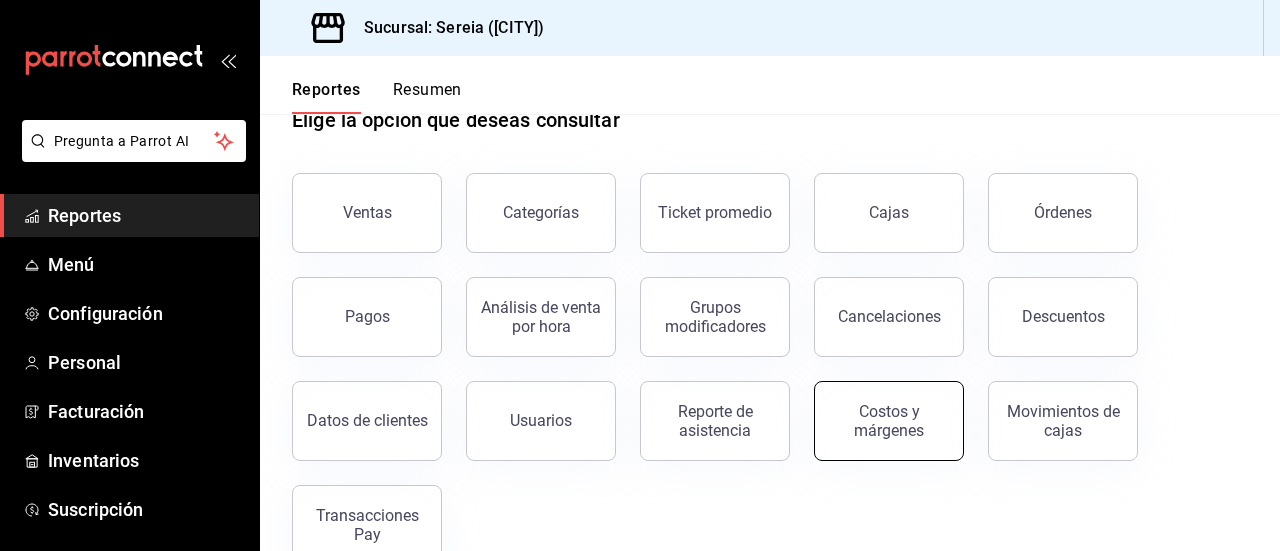 scroll, scrollTop: 99, scrollLeft: 0, axis: vertical 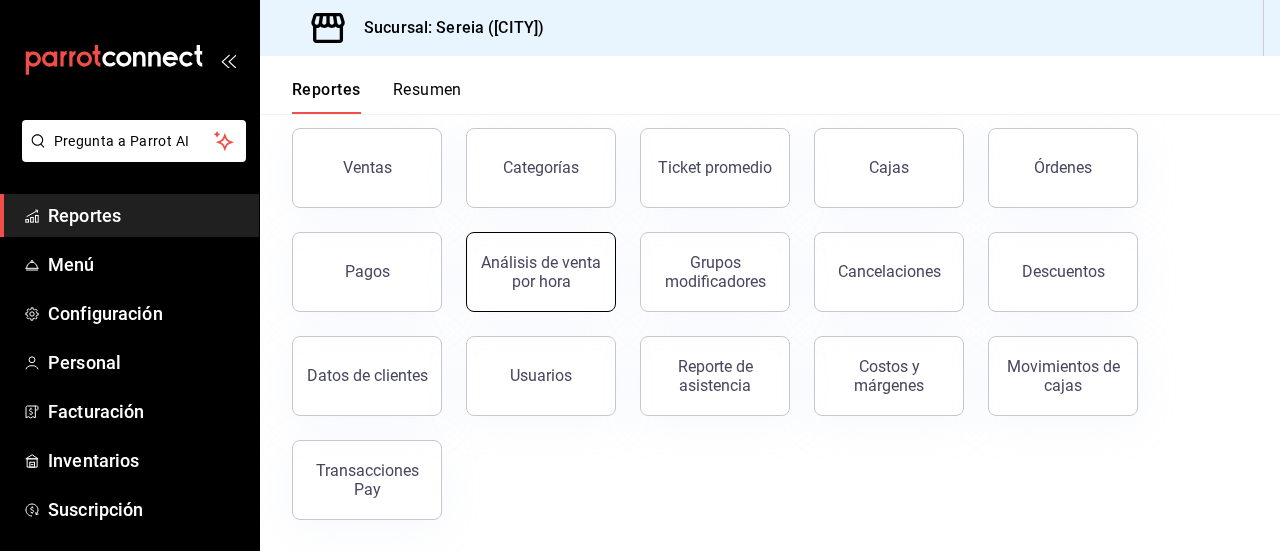 click on "Análisis de venta por hora" at bounding box center [541, 272] 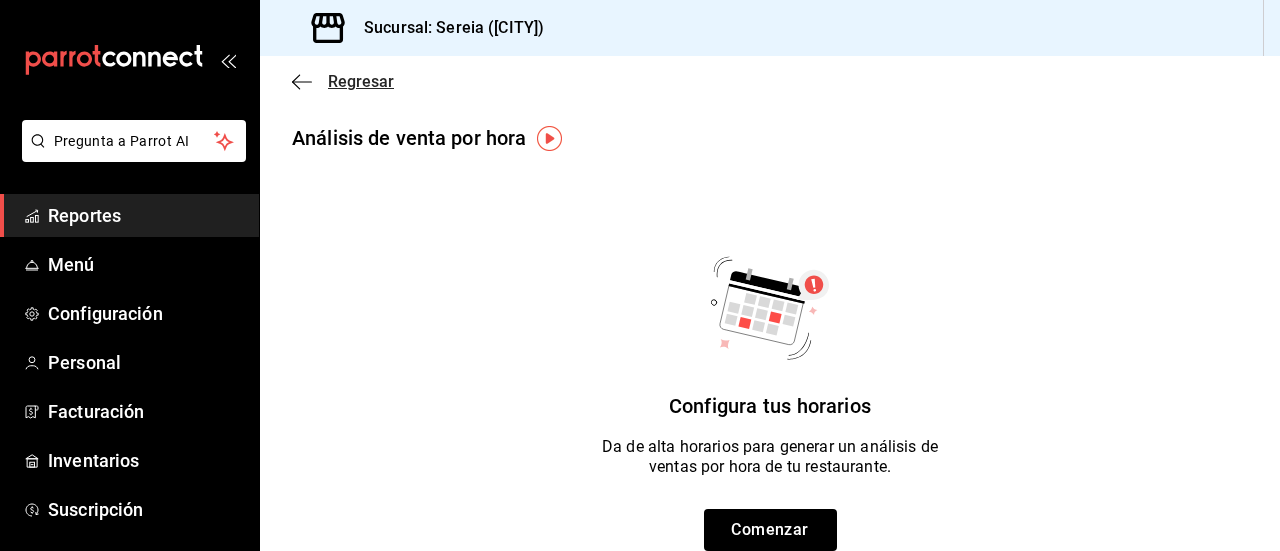 click 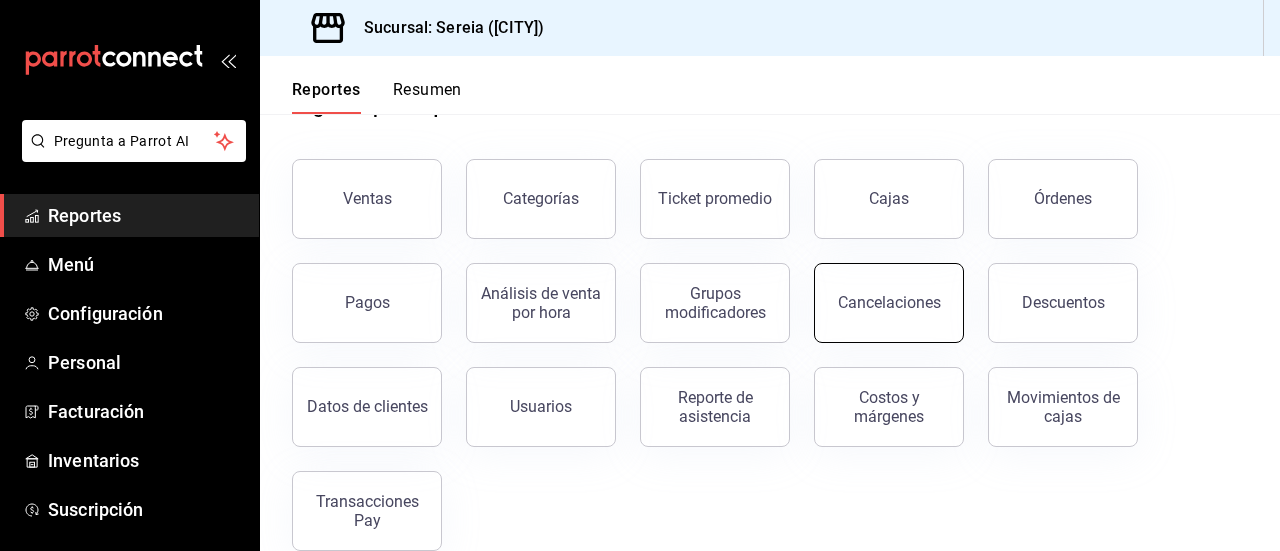 scroll, scrollTop: 99, scrollLeft: 0, axis: vertical 